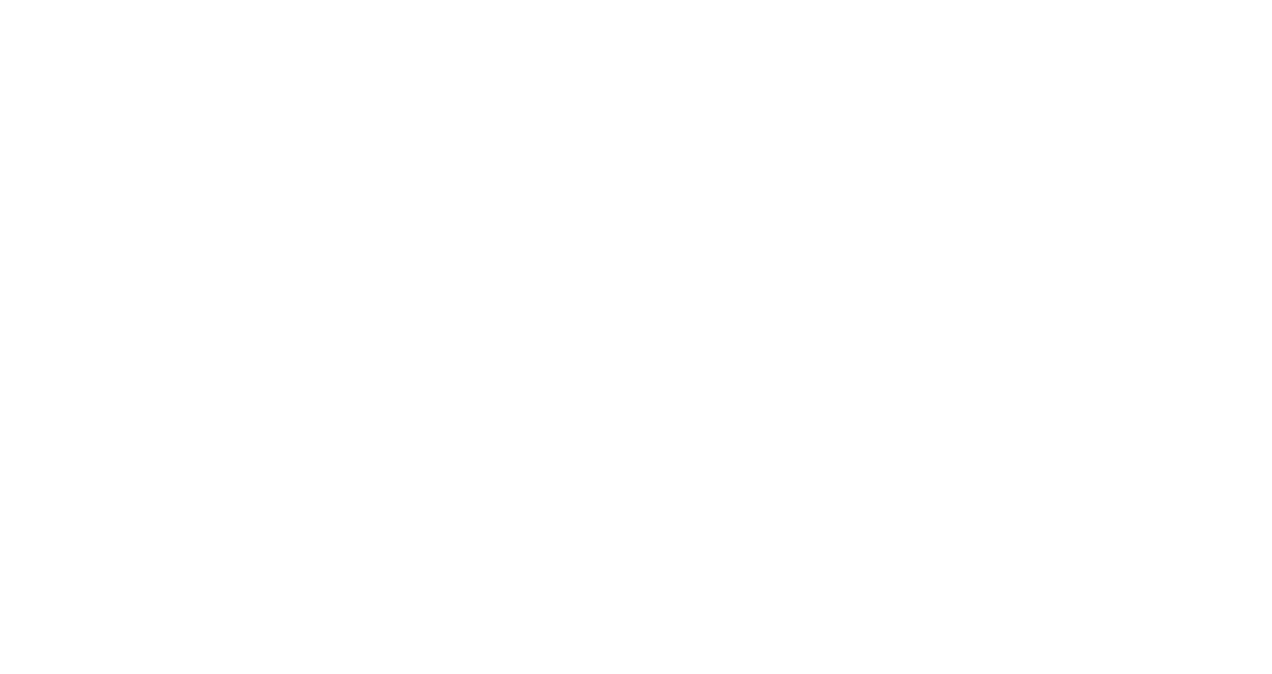 scroll, scrollTop: 0, scrollLeft: 0, axis: both 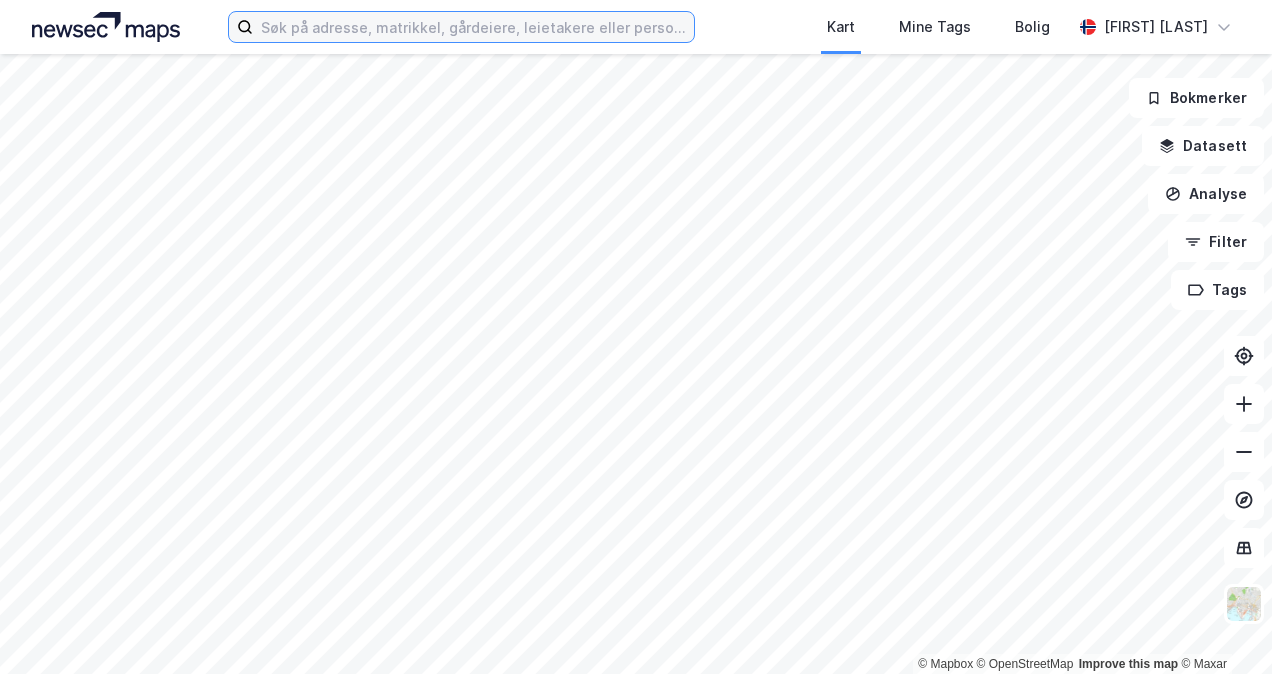 click at bounding box center [473, 27] 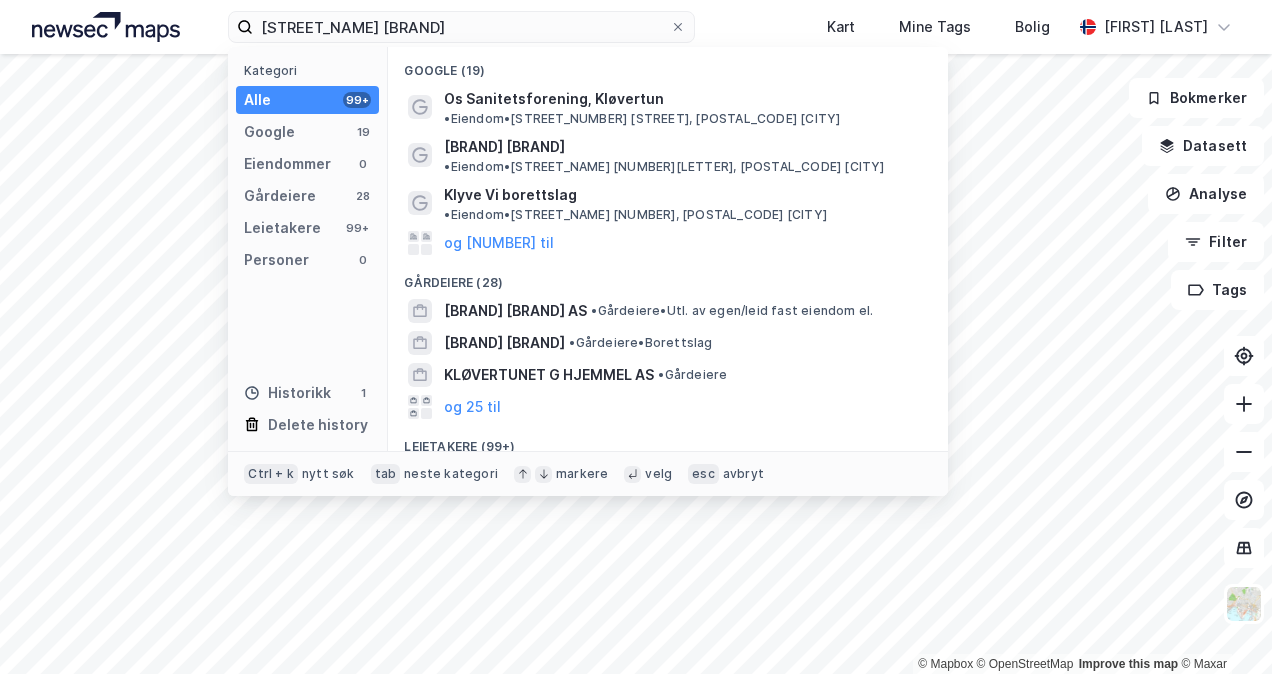 click on "[BRAND] [BRAND]" at bounding box center [684, 475] 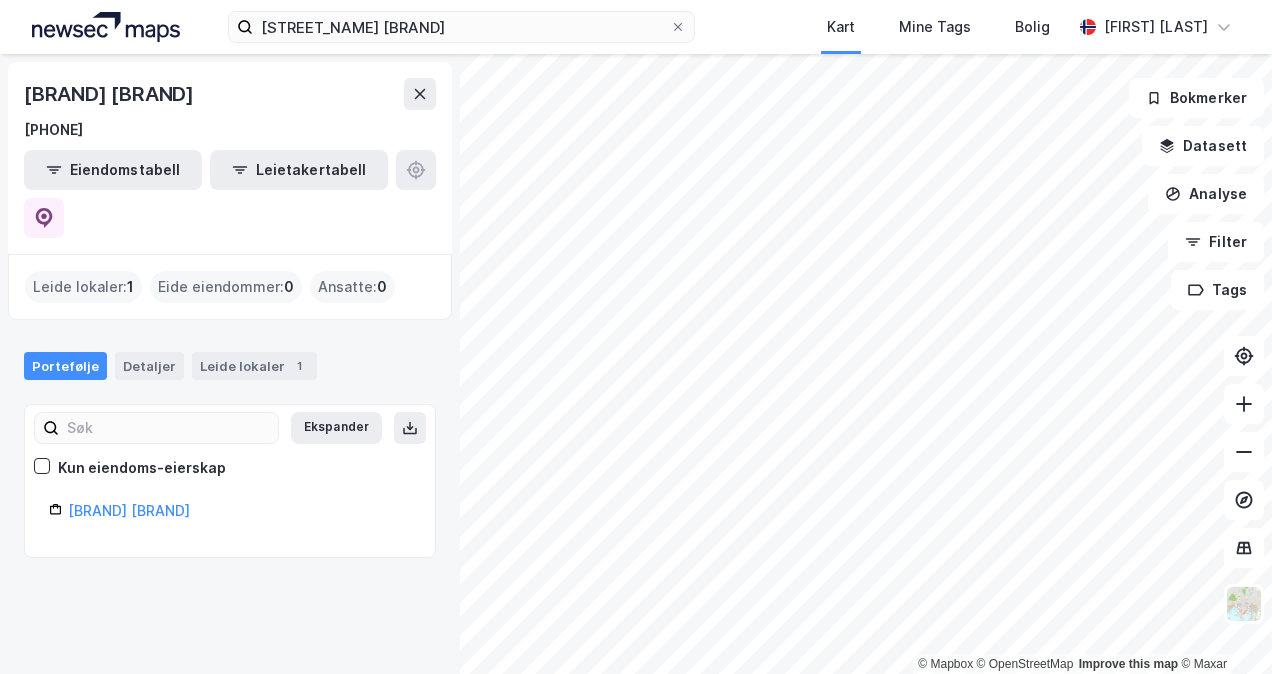 click on "Portefølje" at bounding box center [65, 366] 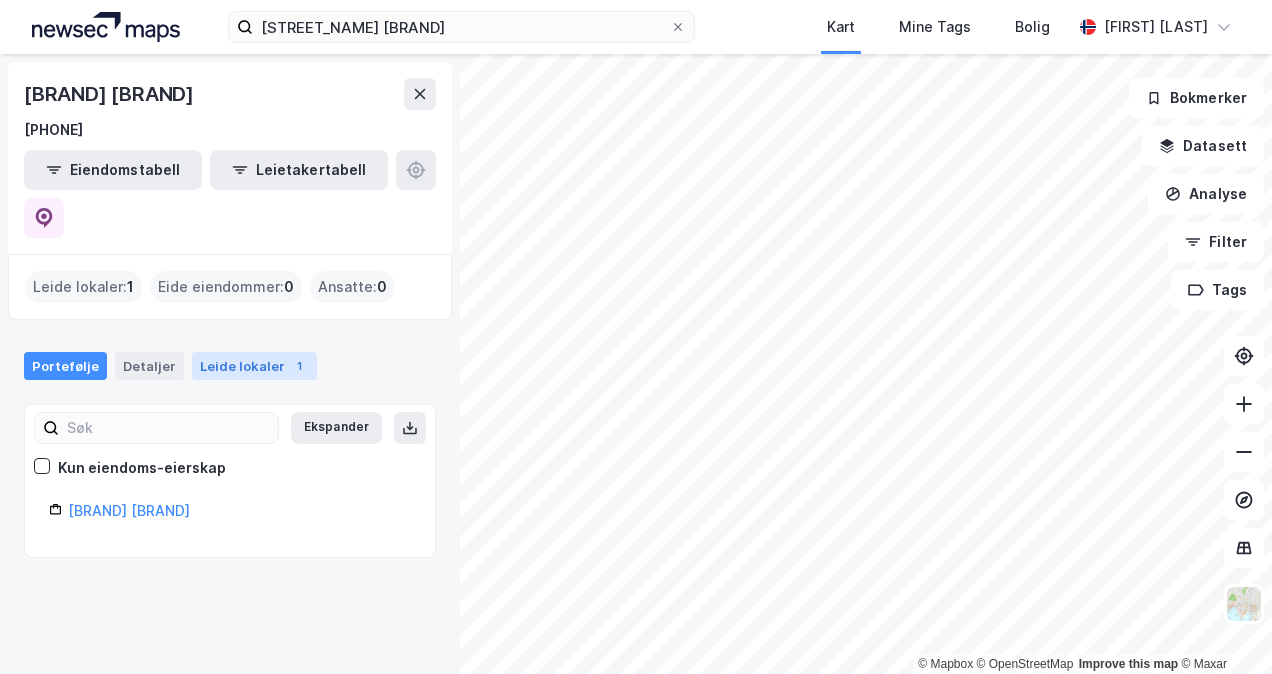 click on "Leide lokaler 1" at bounding box center (254, 366) 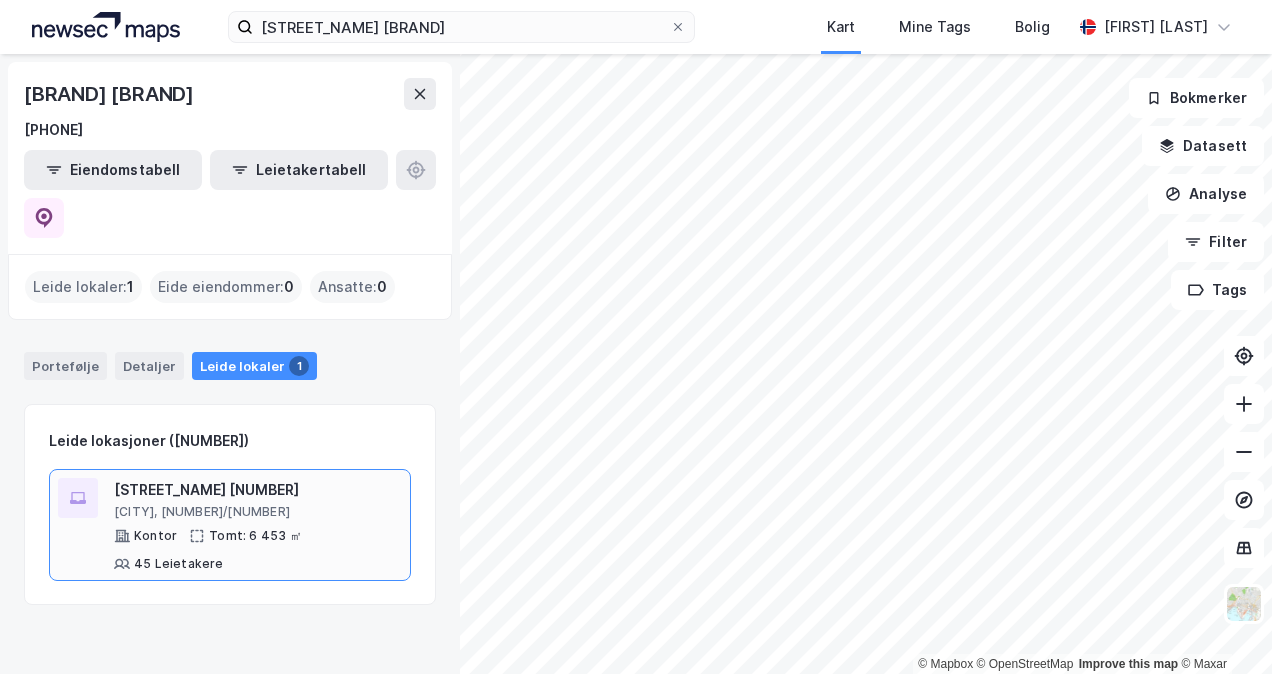 click on "[STREET_NAME] [NUMBER]" at bounding box center [258, 490] 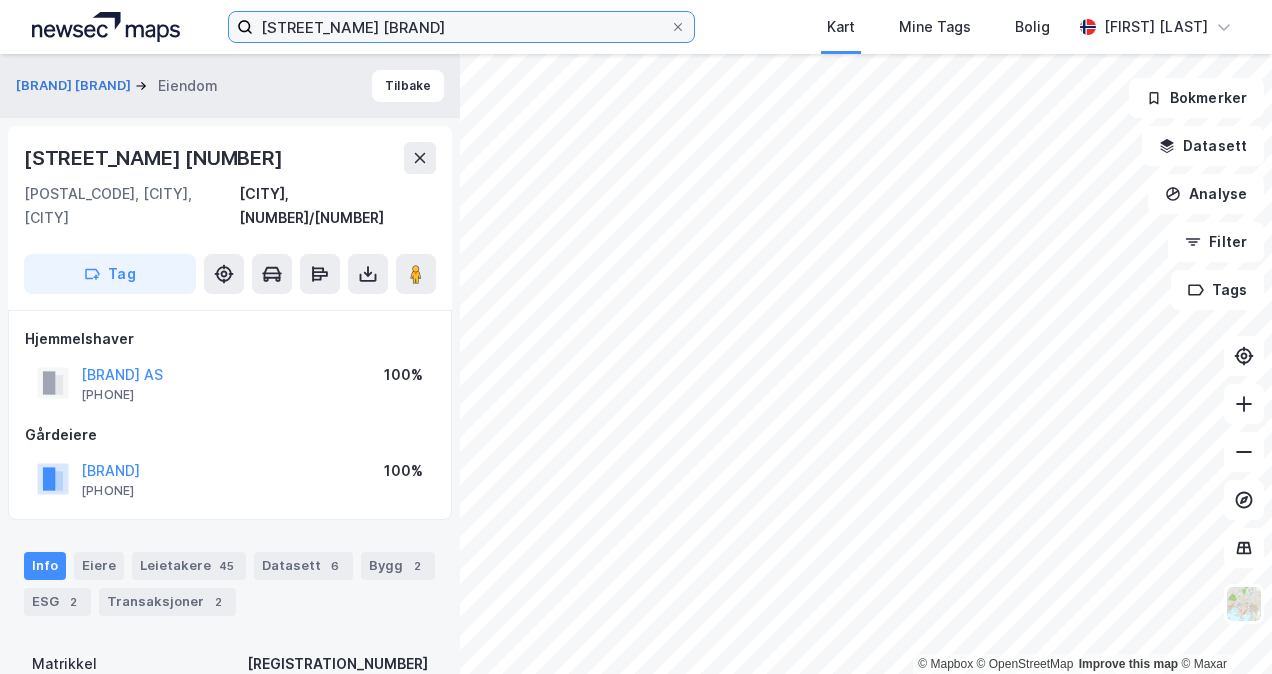 click on "[STREET_NAME] [BRAND]" at bounding box center (461, 27) 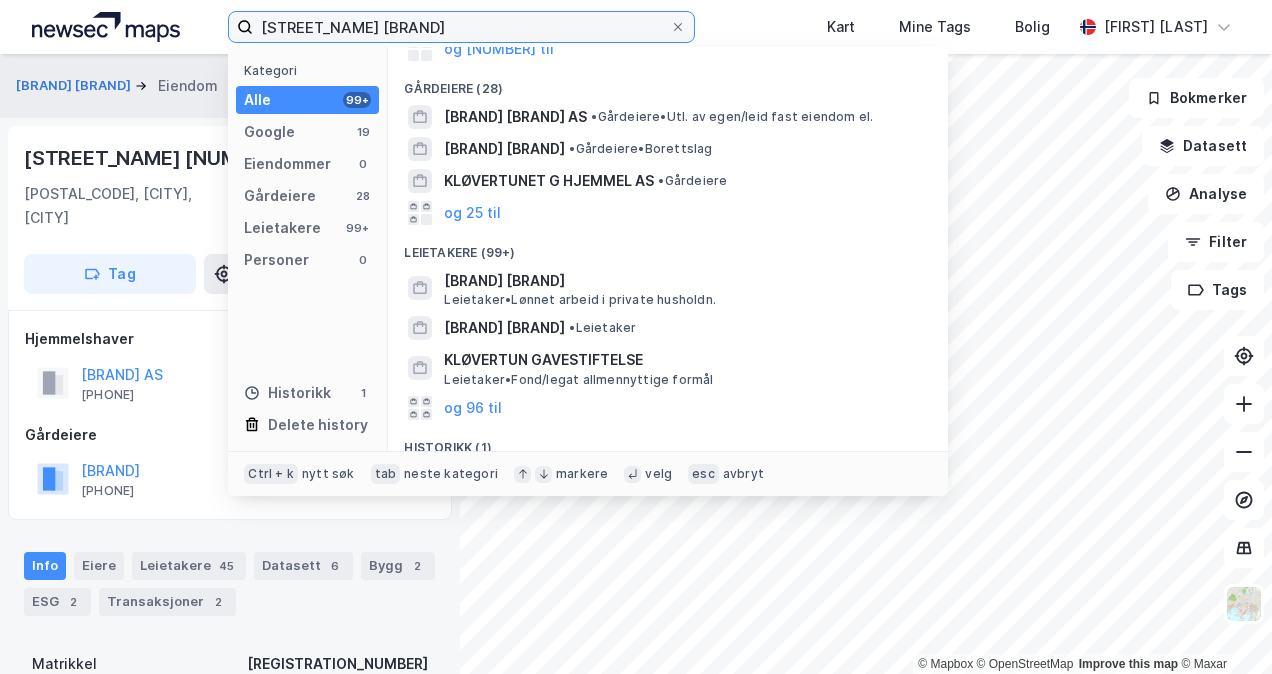 scroll, scrollTop: 202, scrollLeft: 0, axis: vertical 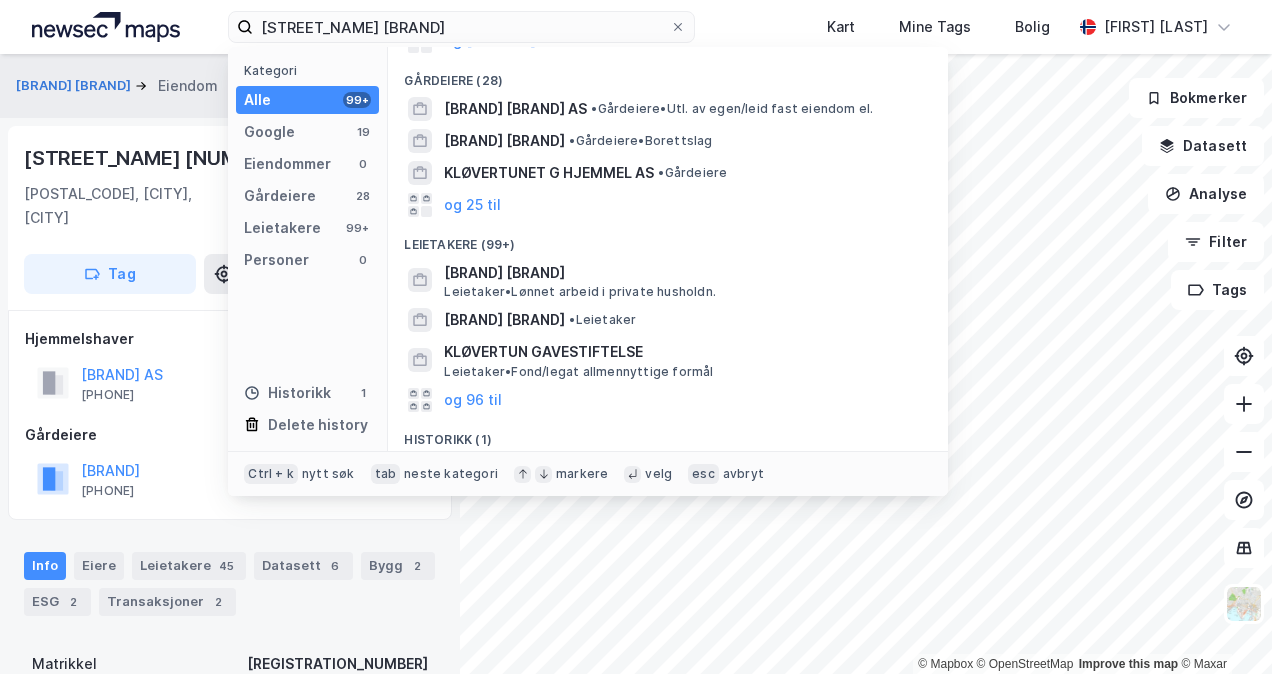 click on "[BRAND] [BRAND]" at bounding box center (684, 468) 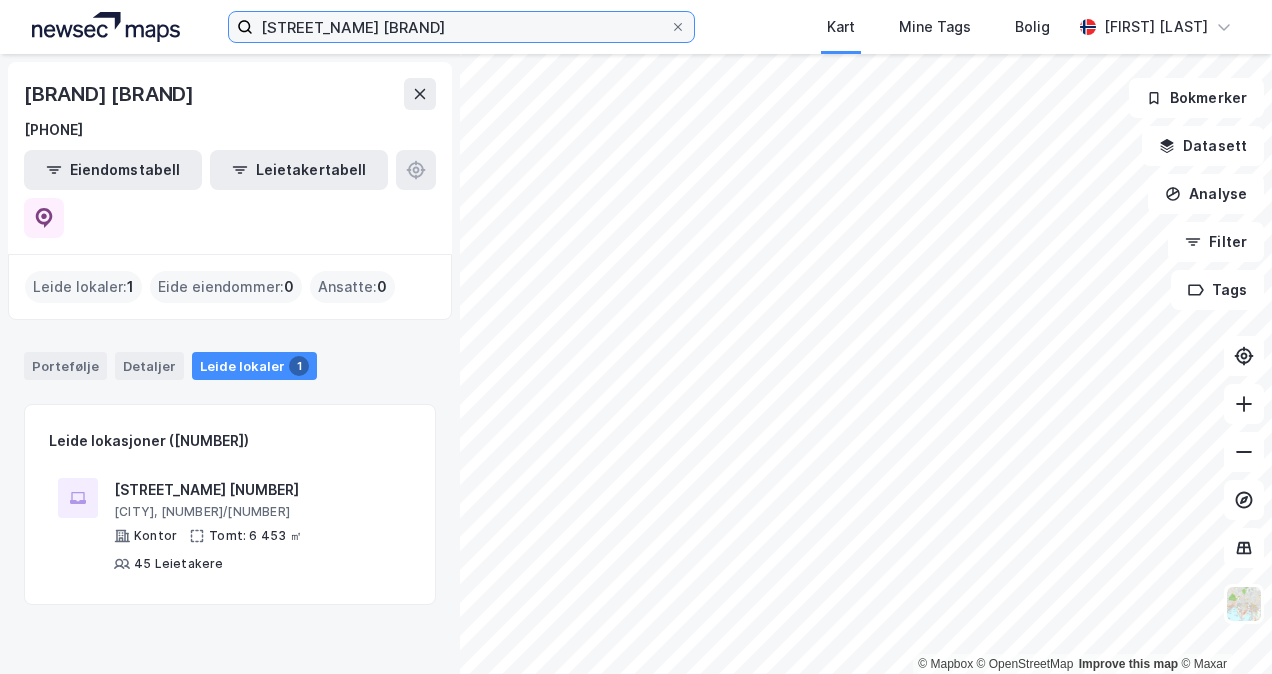 click on "[STREET_NAME] [BRAND]" at bounding box center [461, 27] 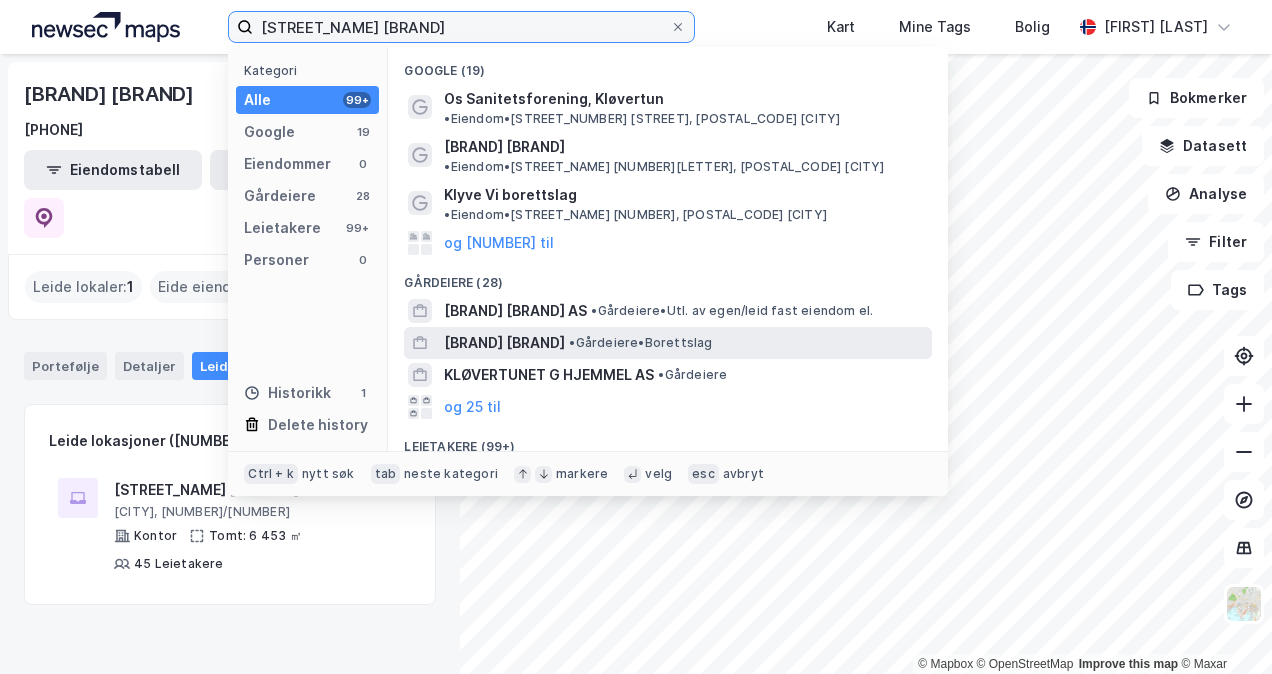 scroll, scrollTop: 202, scrollLeft: 0, axis: vertical 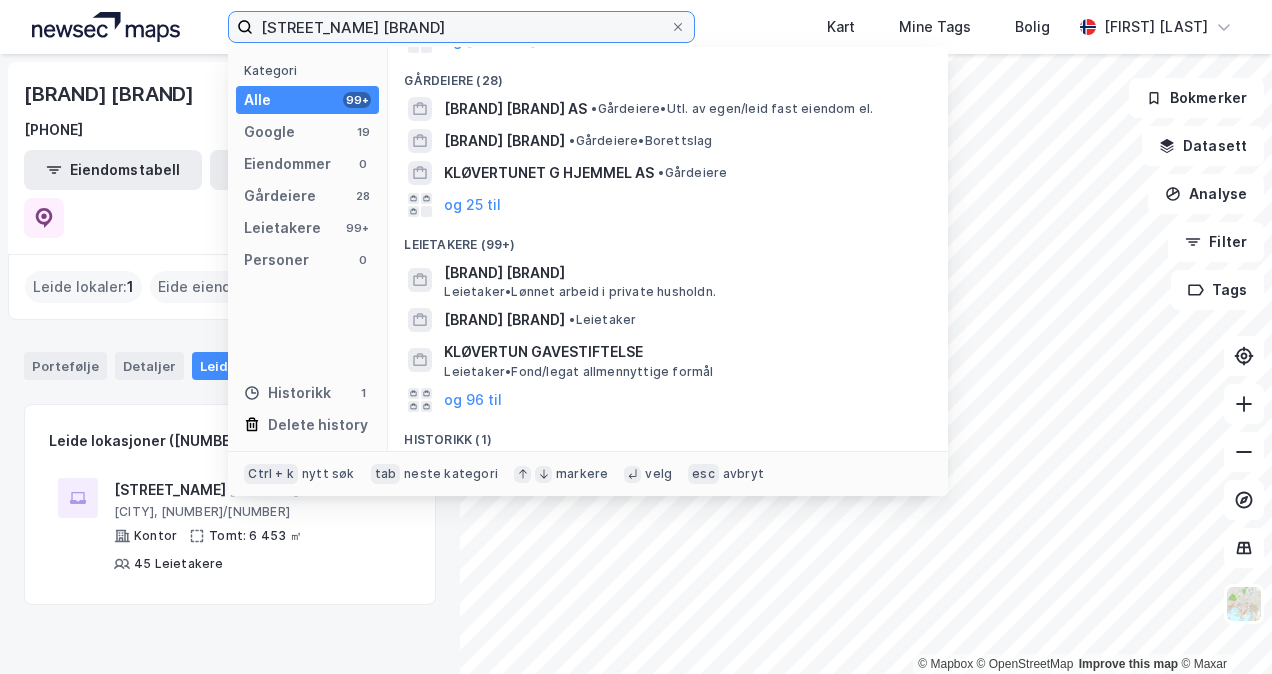 drag, startPoint x: 466, startPoint y: 26, endPoint x: 76, endPoint y: 2, distance: 390.73776 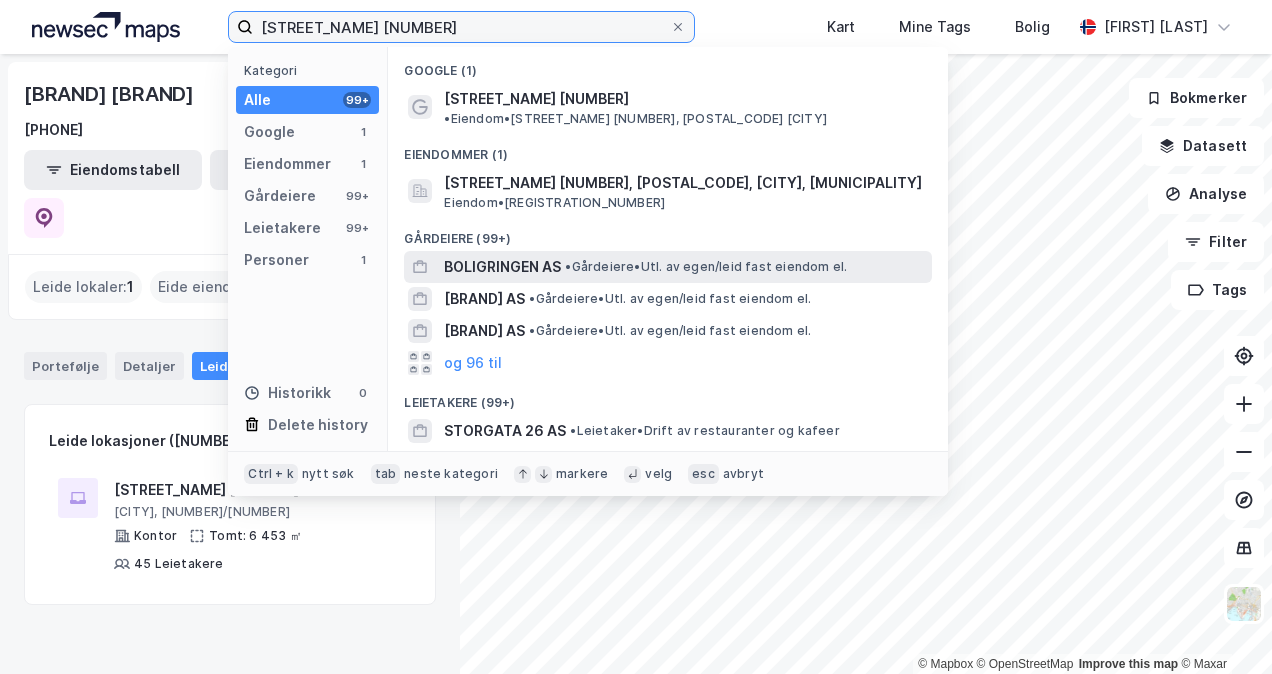 scroll, scrollTop: 1, scrollLeft: 0, axis: vertical 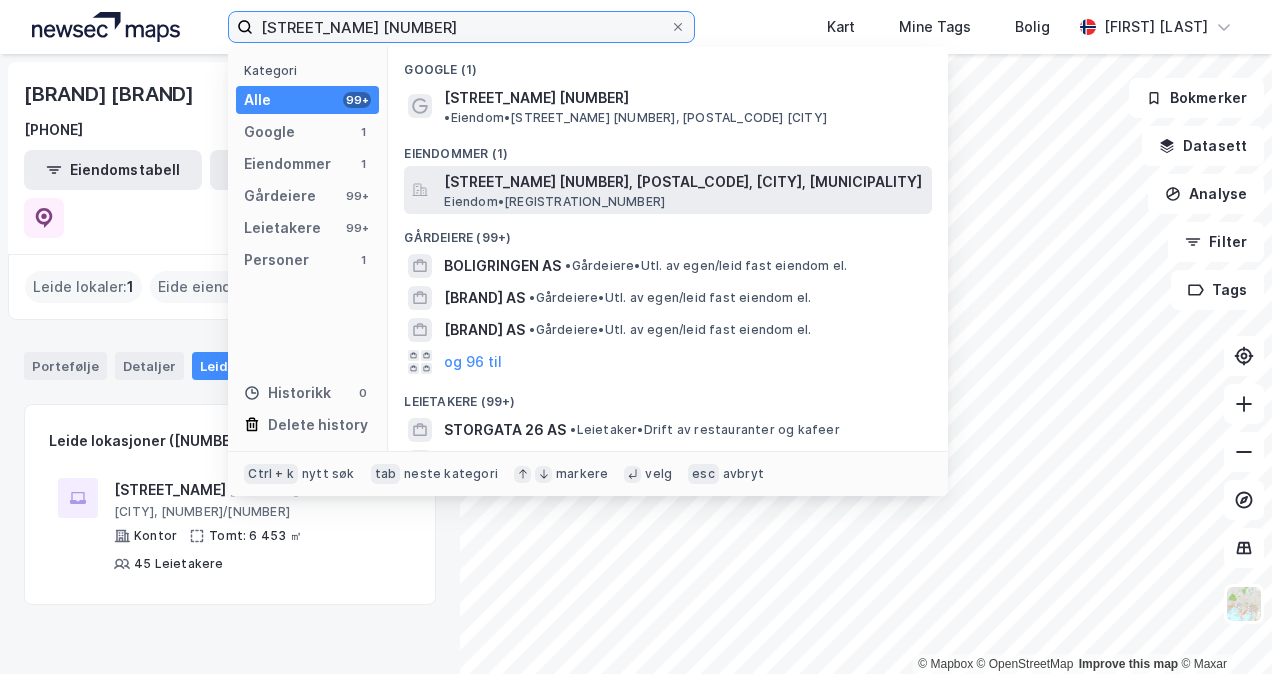 type on "[STREET_NAME] [NUMBER]" 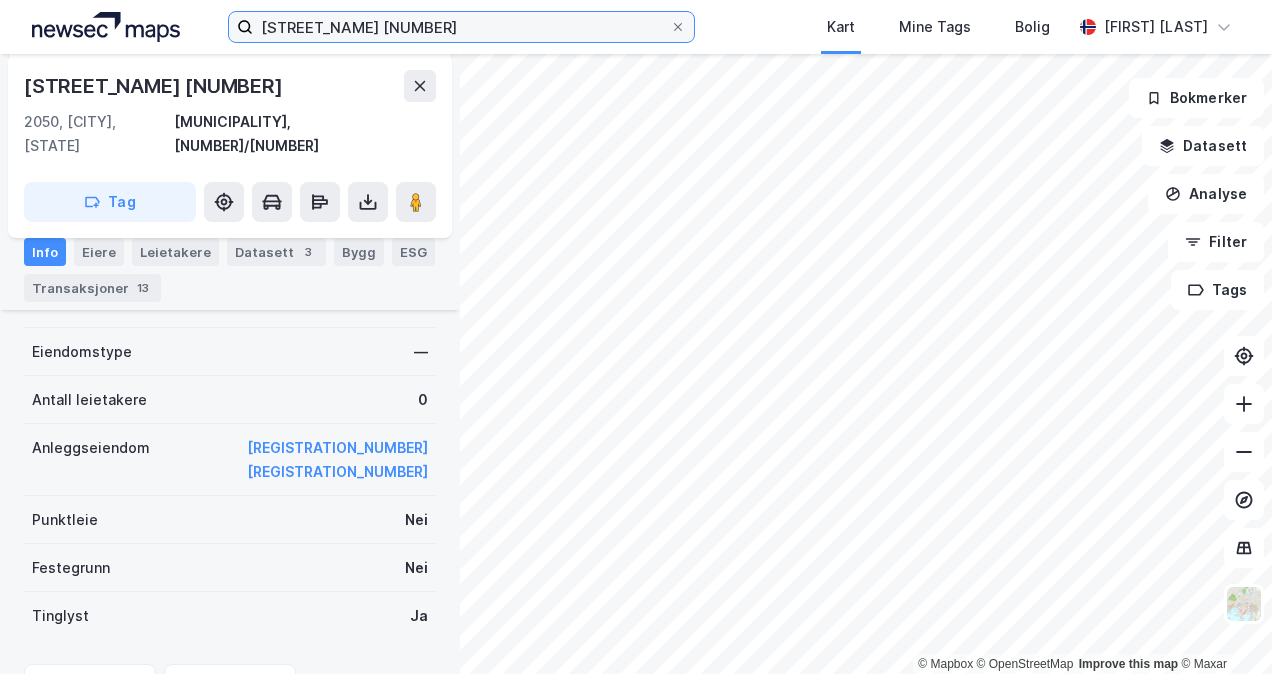 scroll, scrollTop: 533, scrollLeft: 0, axis: vertical 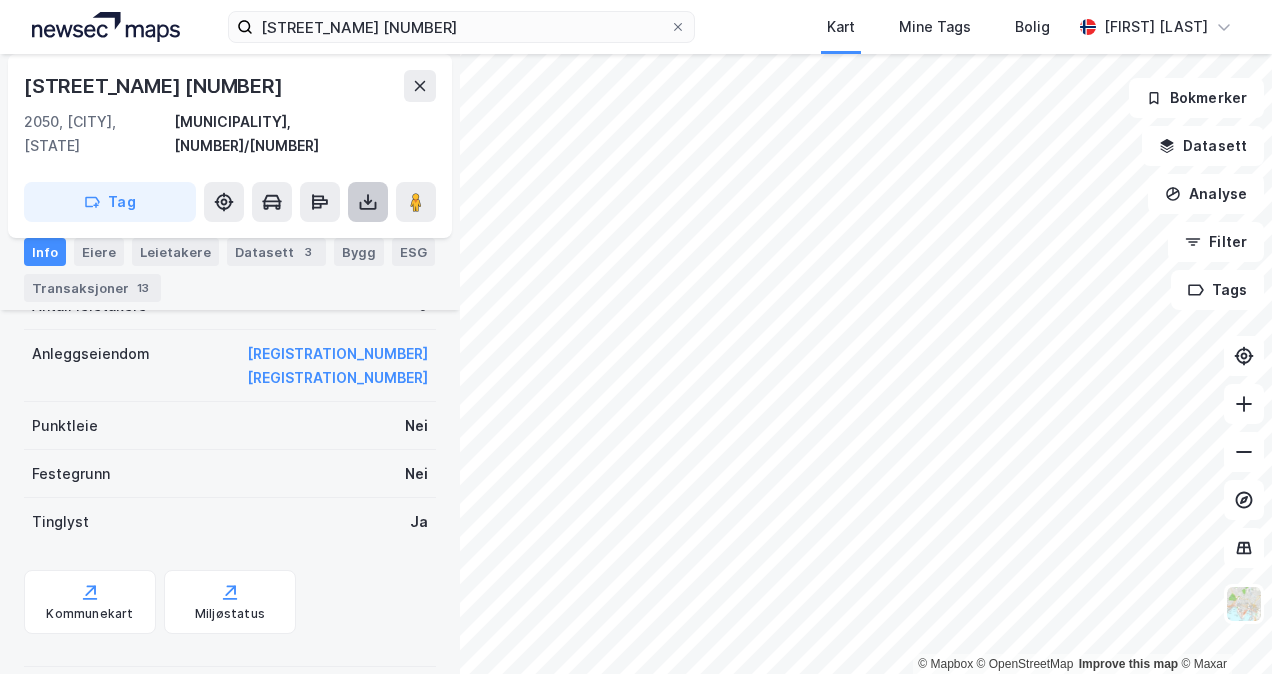 click at bounding box center [368, 202] 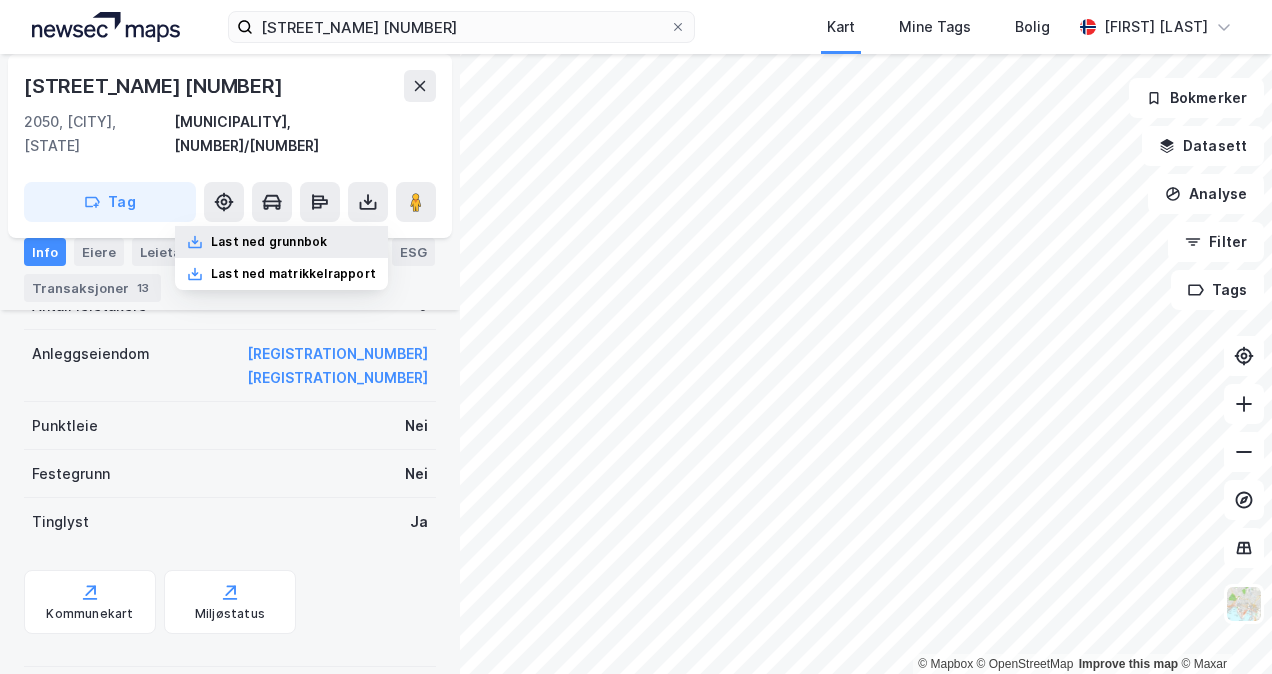 click on "Last ned grunnbok" at bounding box center (281, 242) 